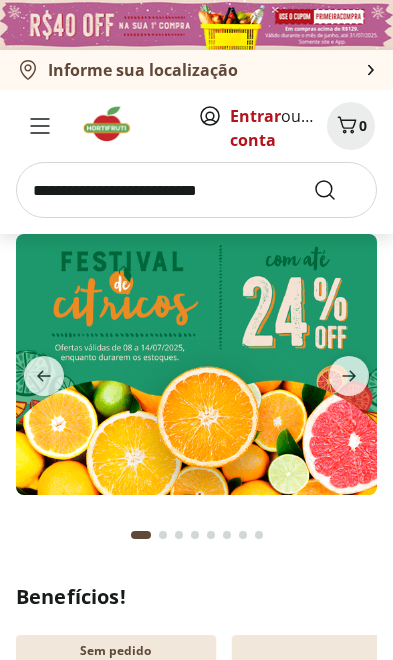 scroll, scrollTop: 0, scrollLeft: 0, axis: both 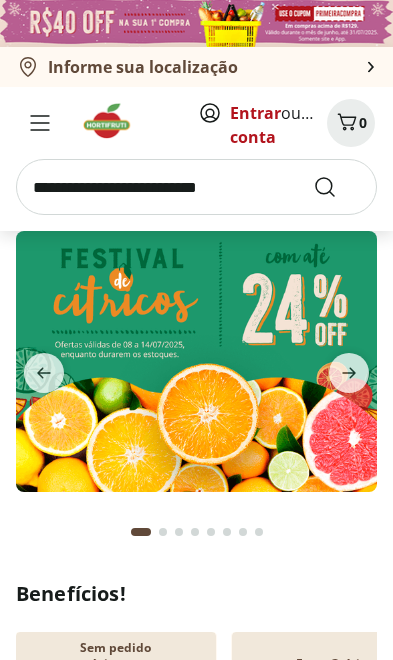 click on "Entrar" at bounding box center [255, 113] 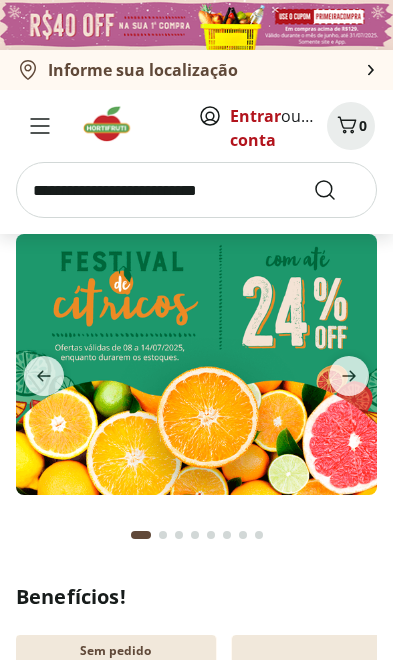 scroll, scrollTop: 0, scrollLeft: 0, axis: both 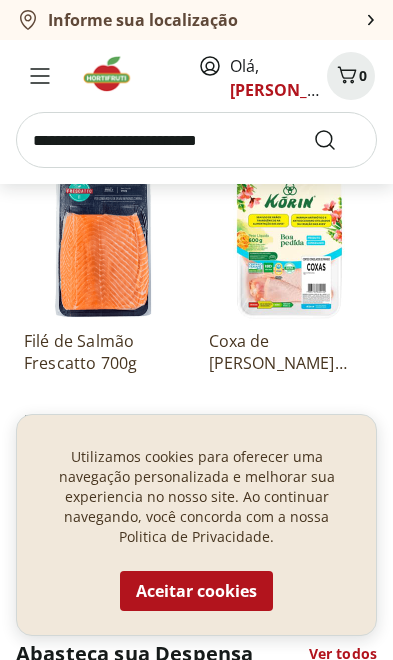 click on "Aceitar cookies" at bounding box center [196, 591] 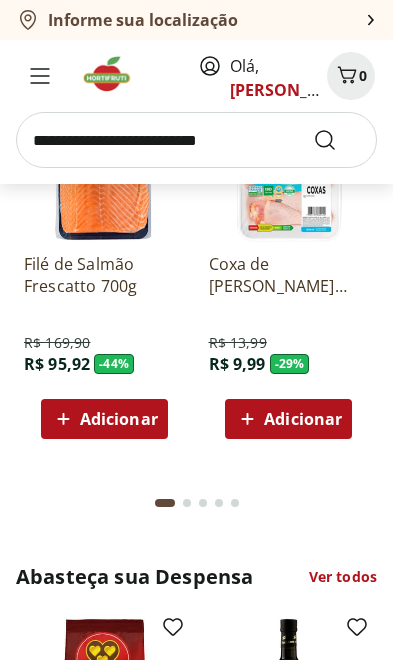 scroll, scrollTop: 1768, scrollLeft: 0, axis: vertical 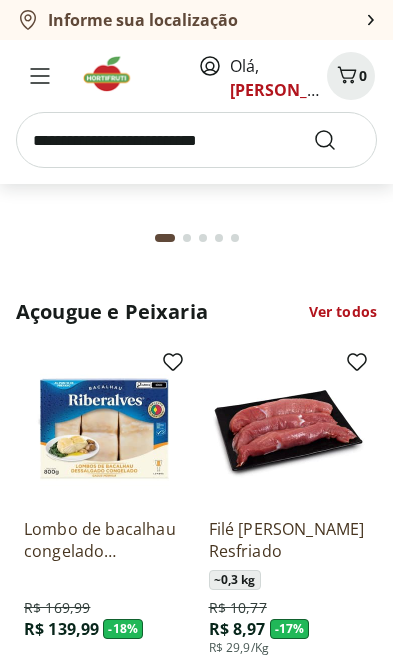 click at bounding box center (40, 76) 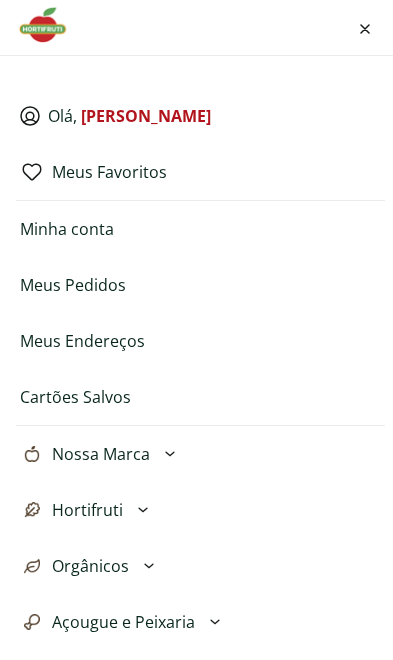 click at bounding box center [365, 28] 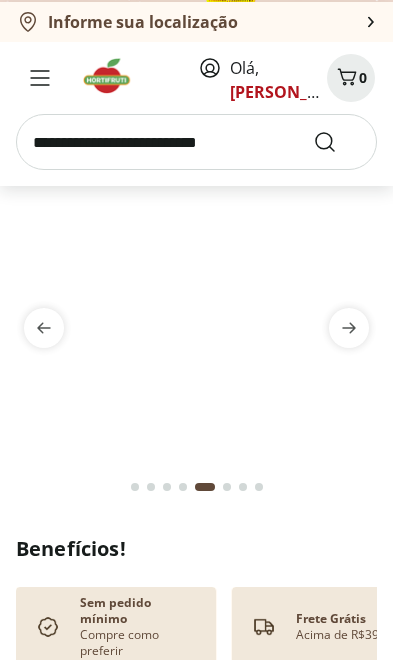 scroll, scrollTop: 0, scrollLeft: 0, axis: both 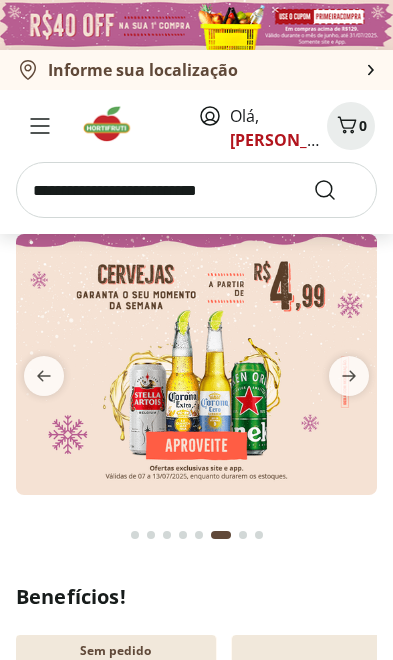 click at bounding box center (196, 190) 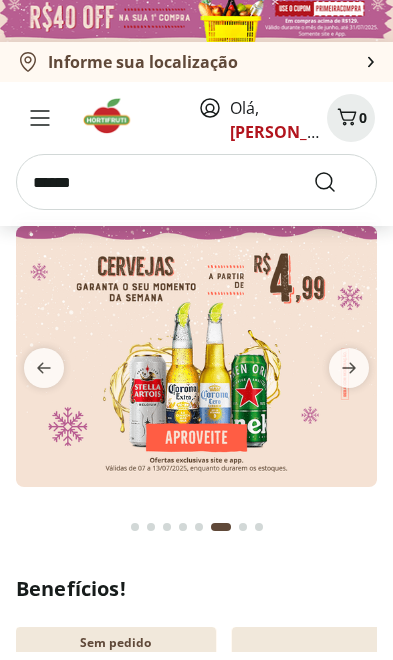 type on "******" 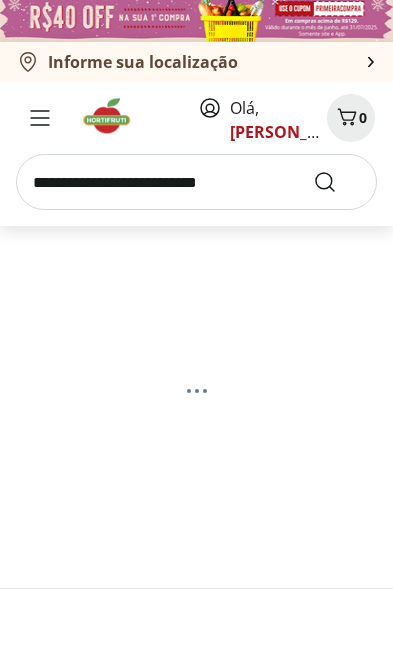 scroll, scrollTop: 8, scrollLeft: 0, axis: vertical 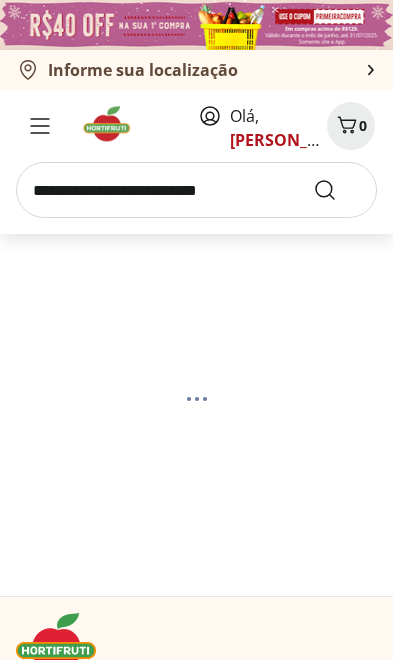 select on "**********" 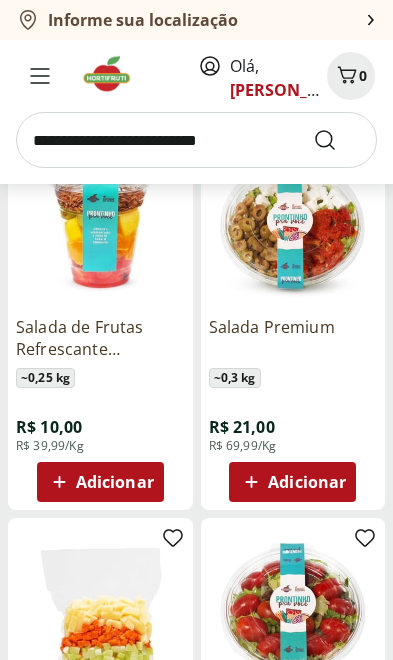 scroll, scrollTop: 1453, scrollLeft: 0, axis: vertical 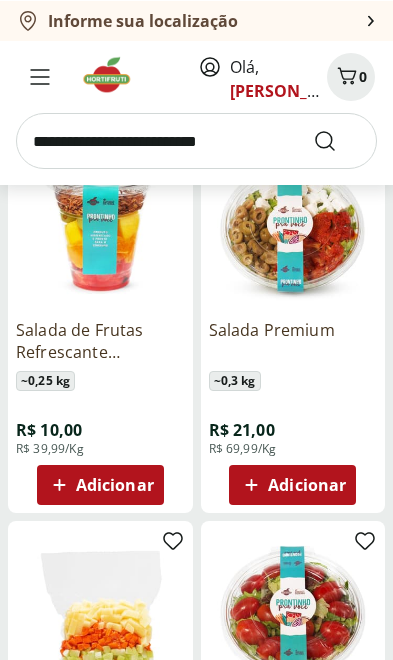 click on "Adicionar" at bounding box center (307, 484) 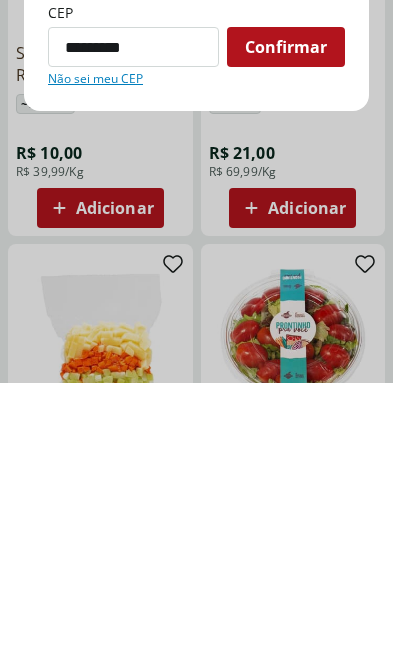 type on "*********" 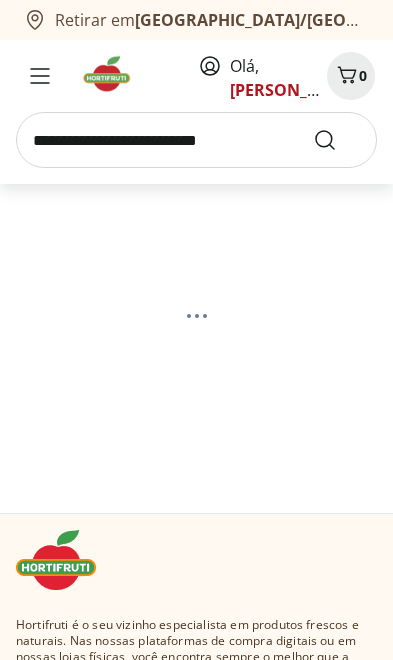 select on "**********" 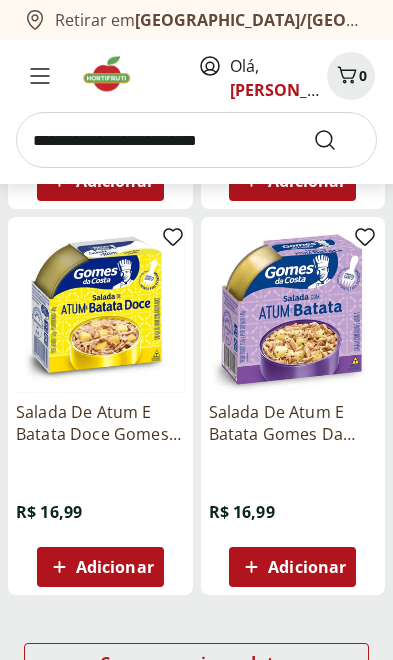 scroll, scrollTop: 3797, scrollLeft: 0, axis: vertical 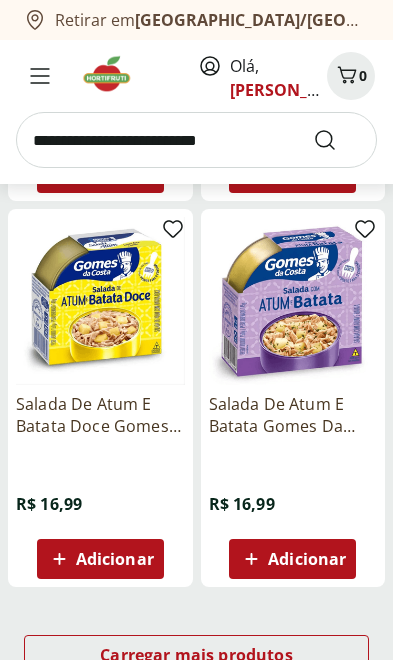 click on "Carregar mais produtos" at bounding box center [196, 659] 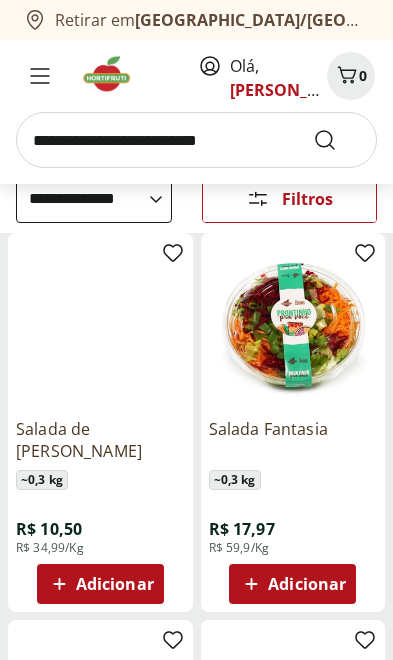 scroll, scrollTop: 194, scrollLeft: 0, axis: vertical 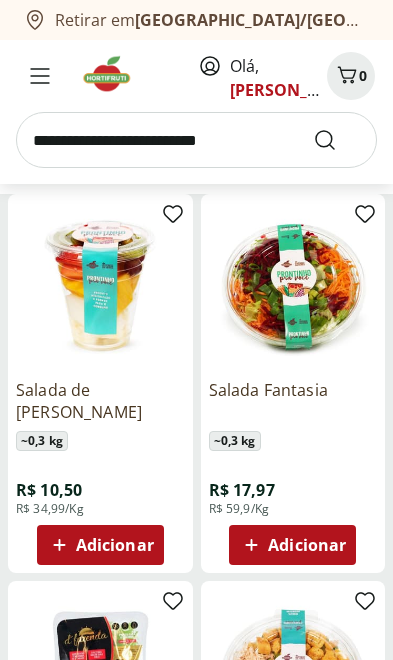 click on "Adicionar" at bounding box center (307, 545) 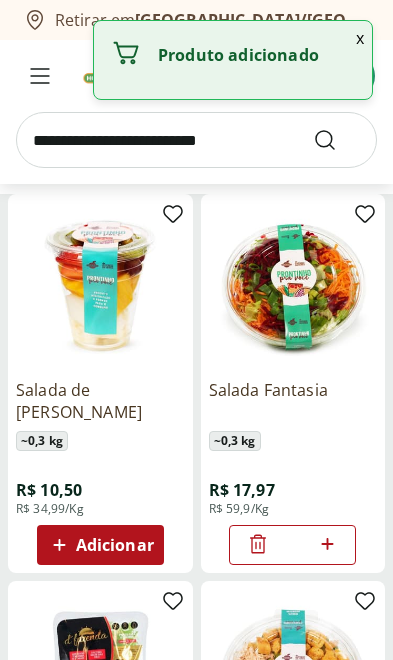 click at bounding box center (196, 140) 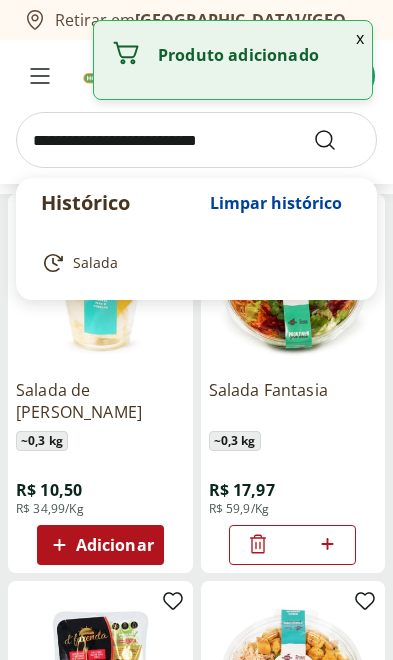scroll, scrollTop: 174, scrollLeft: 0, axis: vertical 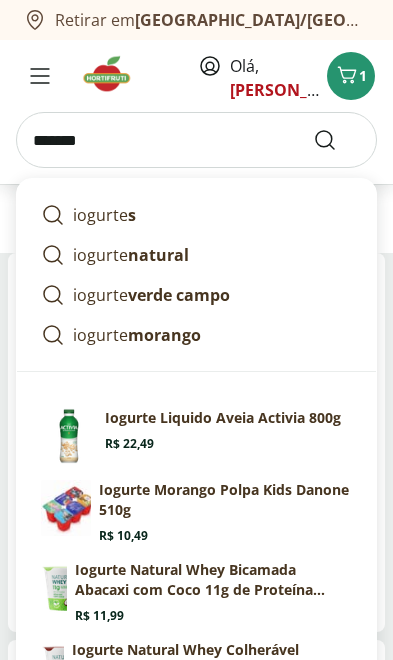 type on "*******" 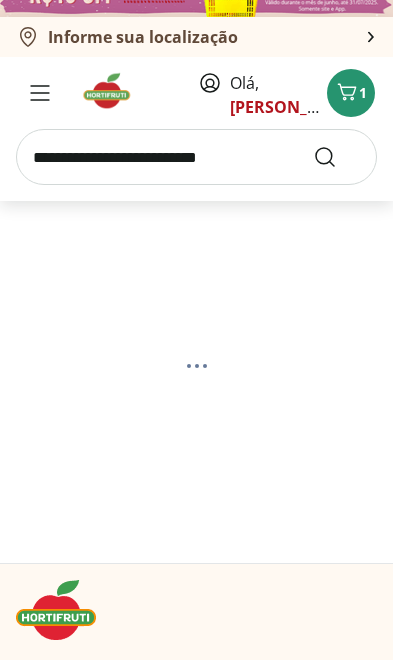 scroll, scrollTop: 0, scrollLeft: 0, axis: both 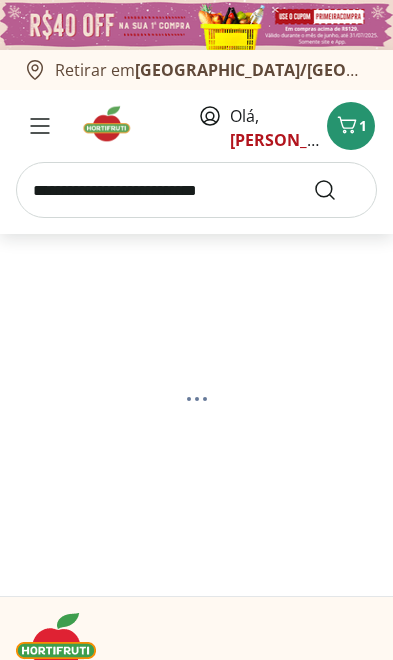 select on "**********" 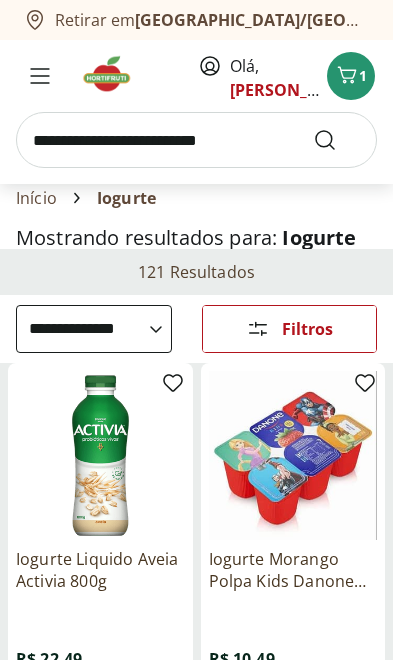 scroll, scrollTop: 116, scrollLeft: 0, axis: vertical 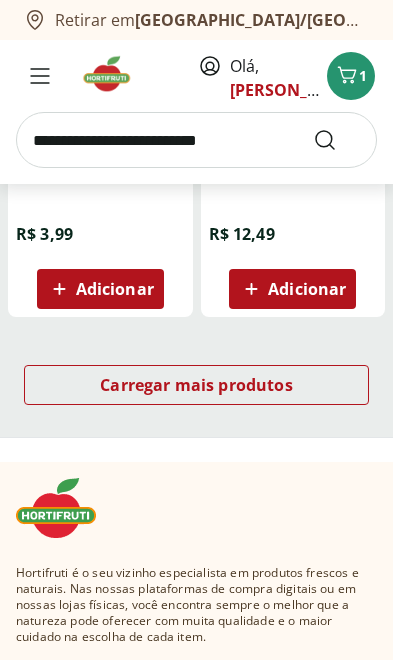 click on "Carregar mais produtos" at bounding box center [196, 385] 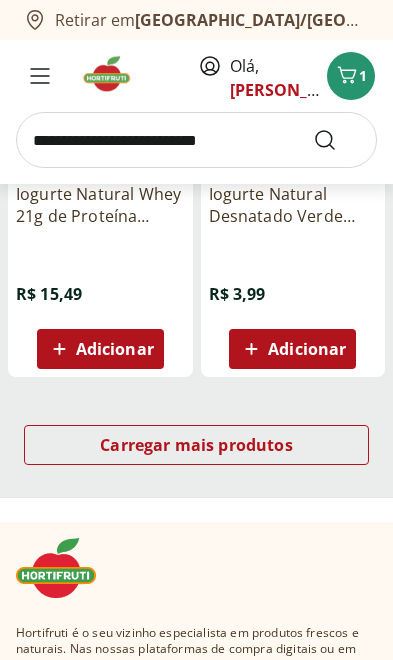 scroll, scrollTop: 7012, scrollLeft: 0, axis: vertical 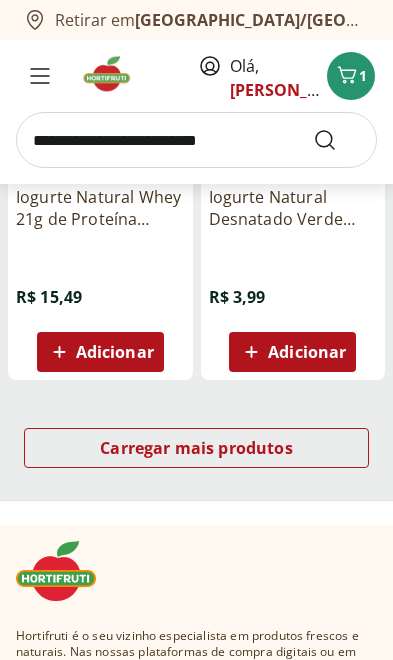 click on "Carregar mais produtos" at bounding box center (196, 448) 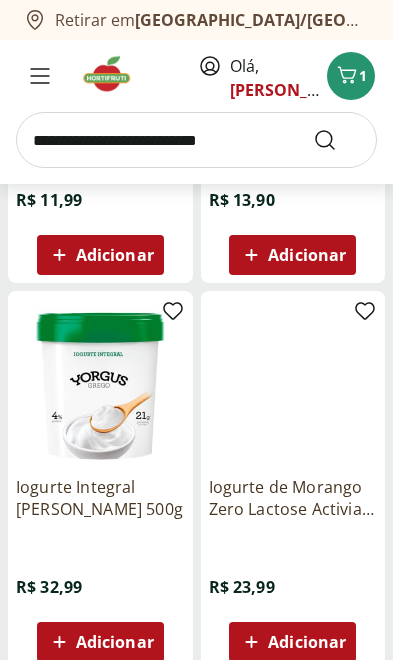 scroll, scrollTop: 8668, scrollLeft: 0, axis: vertical 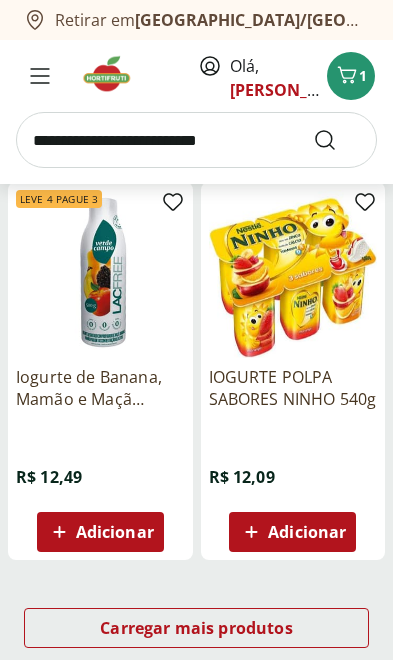 click on "Carregar mais produtos" at bounding box center (196, 628) 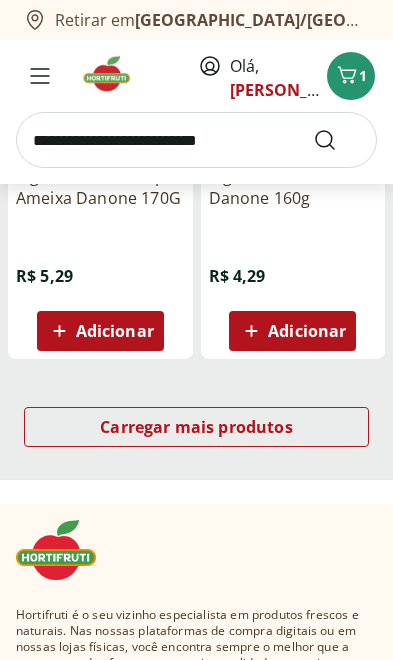 click on "Carregar mais produtos" at bounding box center (196, 427) 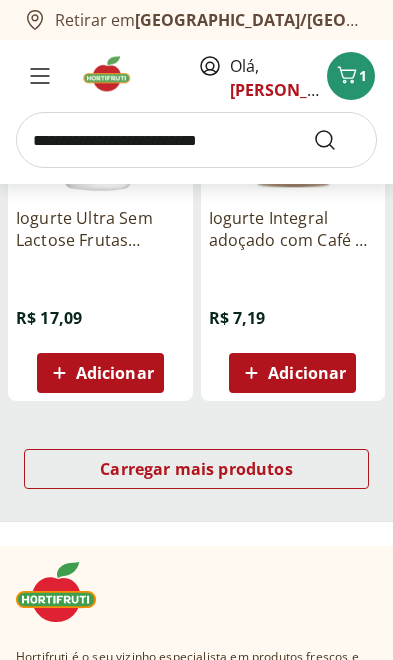 click on "Carregar mais produtos" at bounding box center [196, 473] 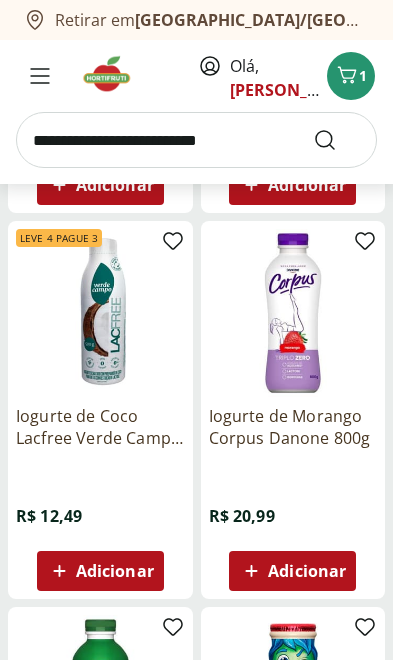 click on "Adicionar" at bounding box center (307, 571) 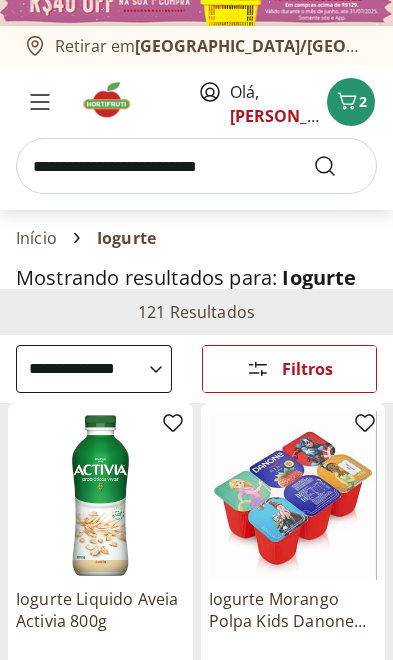 scroll, scrollTop: 0, scrollLeft: 0, axis: both 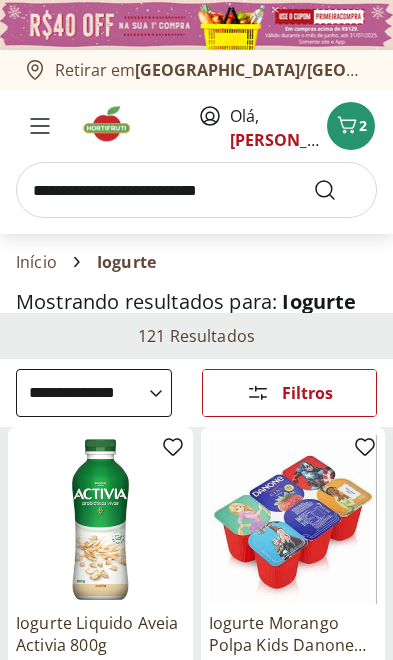 click at bounding box center (40, 126) 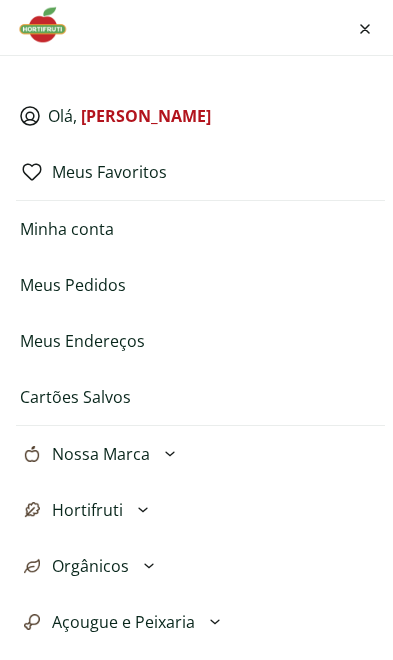 click 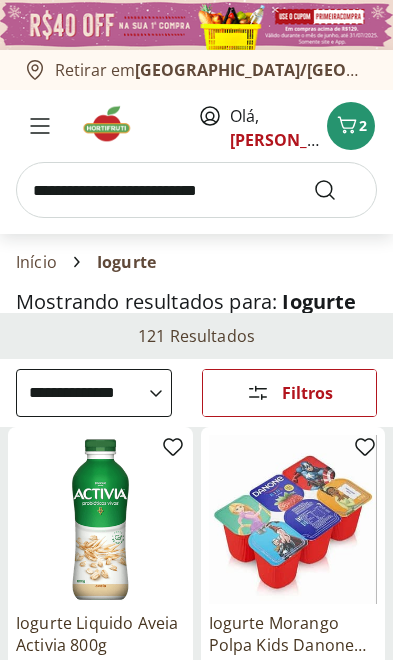 click at bounding box center (40, 126) 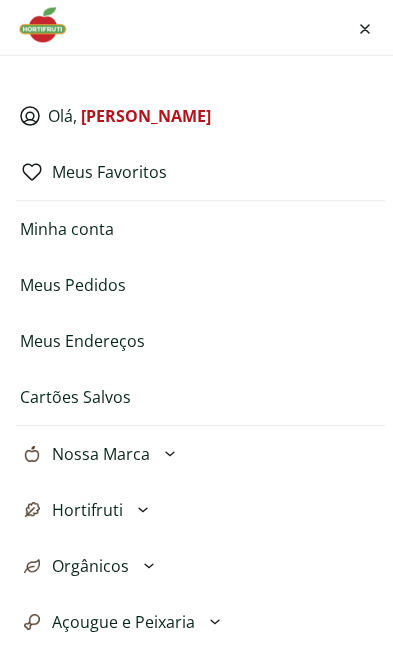 click 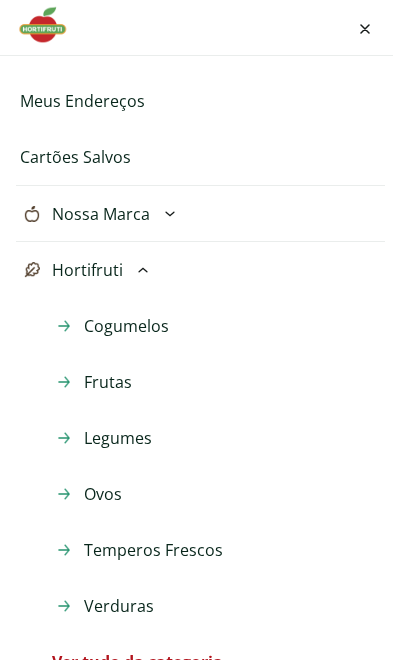 scroll, scrollTop: 234, scrollLeft: 0, axis: vertical 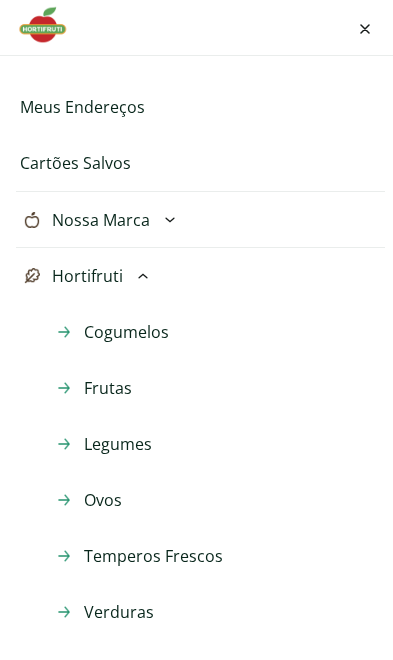 click on "Frutas" at bounding box center (108, 388) 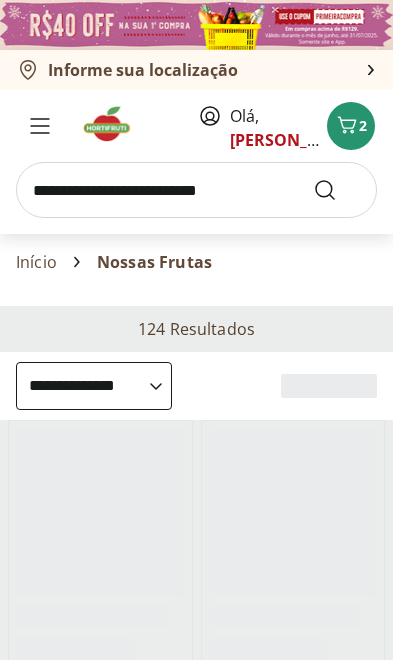 select on "**********" 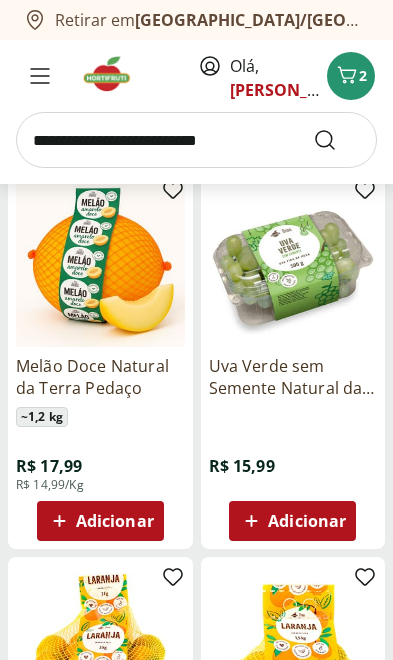scroll, scrollTop: 251, scrollLeft: 0, axis: vertical 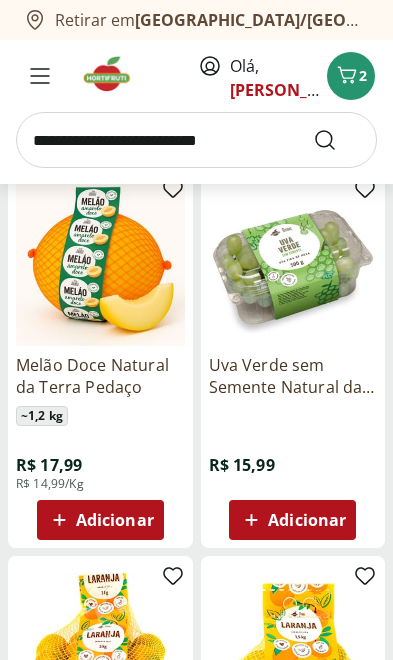 click on "Adicionar" at bounding box center [307, 520] 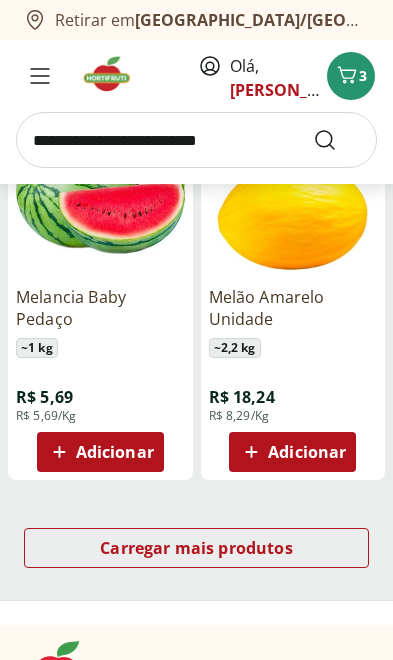 click on "Carregar mais produtos" at bounding box center (196, 548) 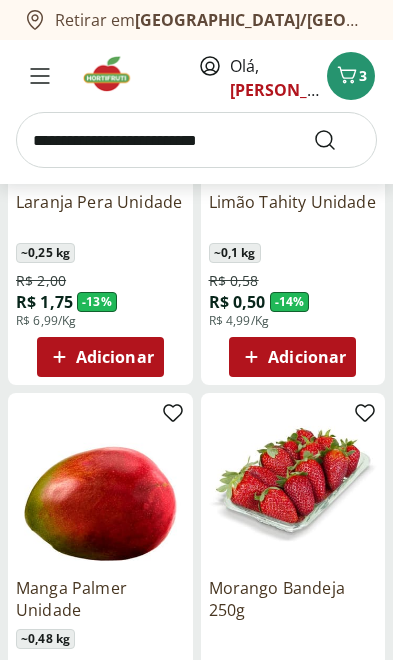 scroll, scrollTop: 3577, scrollLeft: 0, axis: vertical 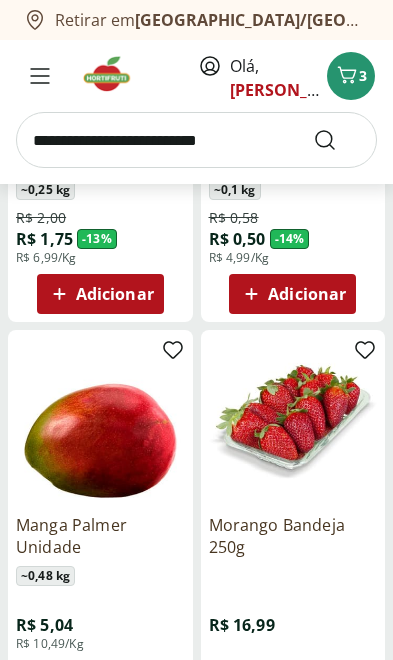 click on "Adicionar" at bounding box center [115, 680] 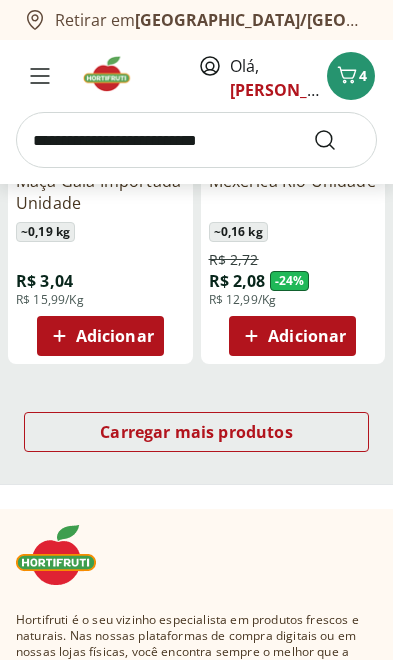 scroll, scrollTop: 4680, scrollLeft: 0, axis: vertical 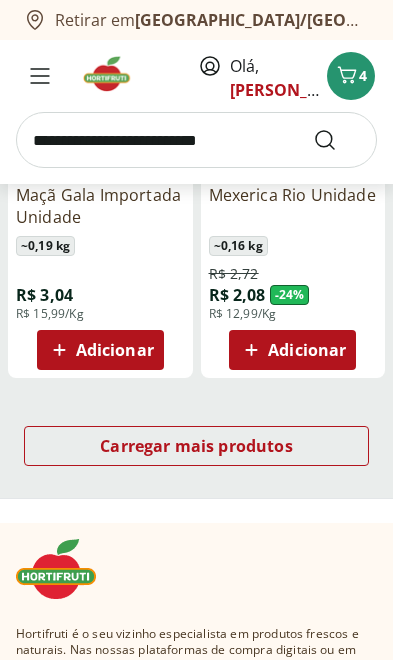 click on "Carregar mais produtos" at bounding box center (196, 446) 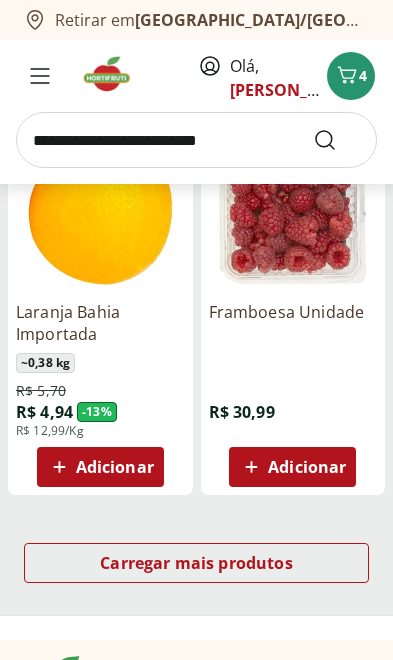 click on "Carregar mais produtos" at bounding box center (196, 563) 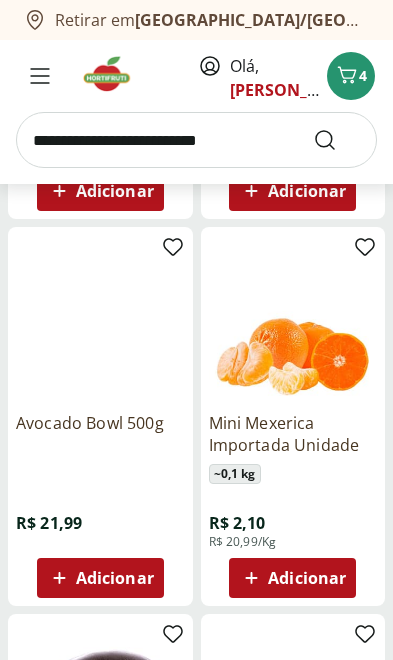scroll, scrollTop: 8822, scrollLeft: 0, axis: vertical 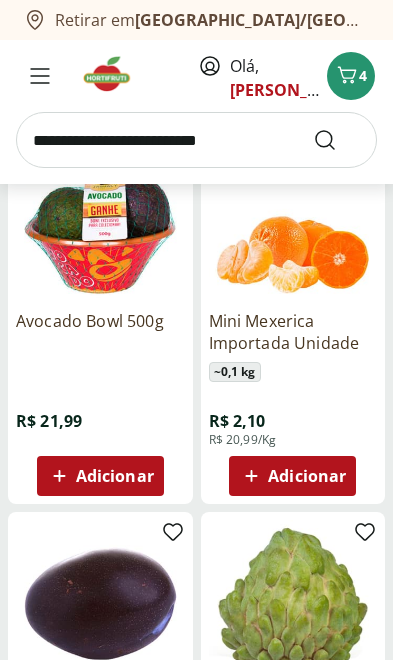 click 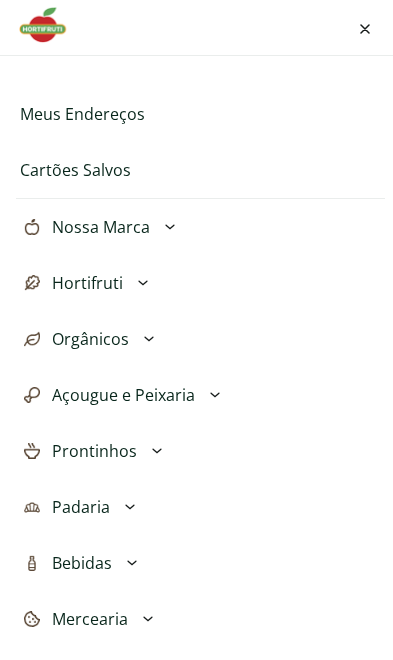 scroll, scrollTop: 223, scrollLeft: 0, axis: vertical 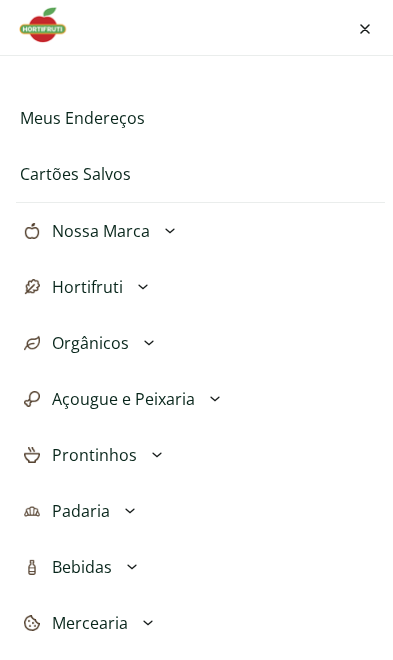 click on "Orgânicos" at bounding box center [90, 343] 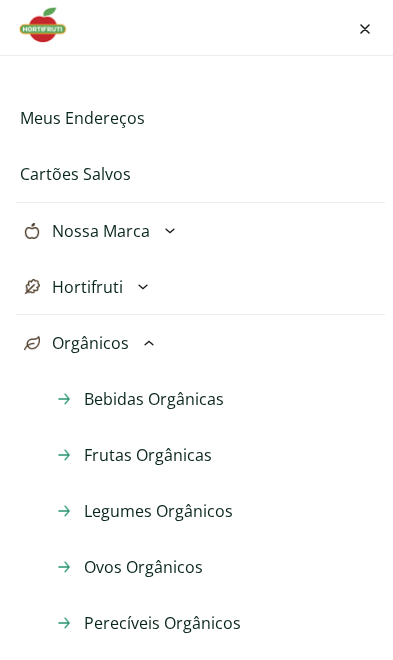 click on "Orgânicos" at bounding box center [90, 343] 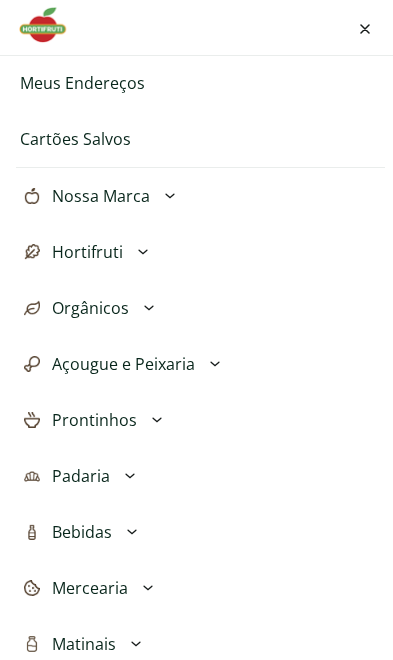 scroll, scrollTop: 257, scrollLeft: 0, axis: vertical 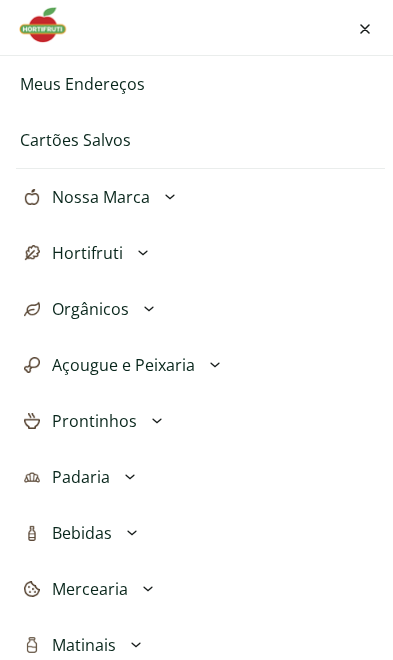 click 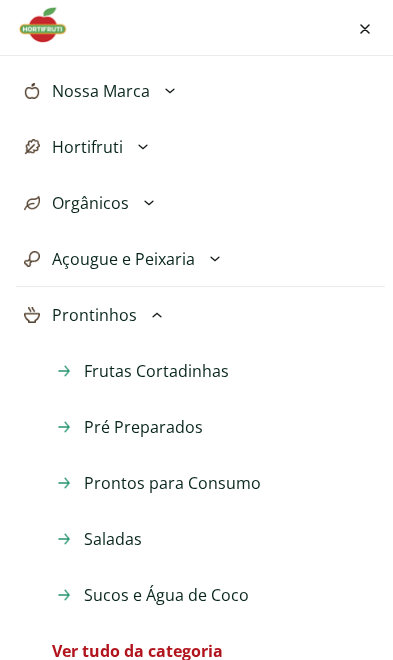 scroll, scrollTop: 362, scrollLeft: 0, axis: vertical 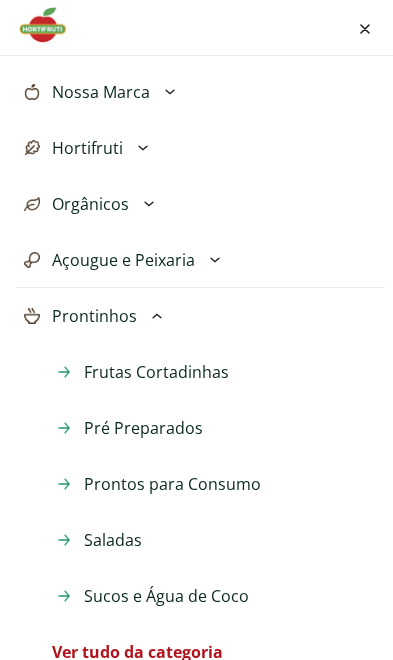 click on "Ver tudo da categoria" at bounding box center [137, 652] 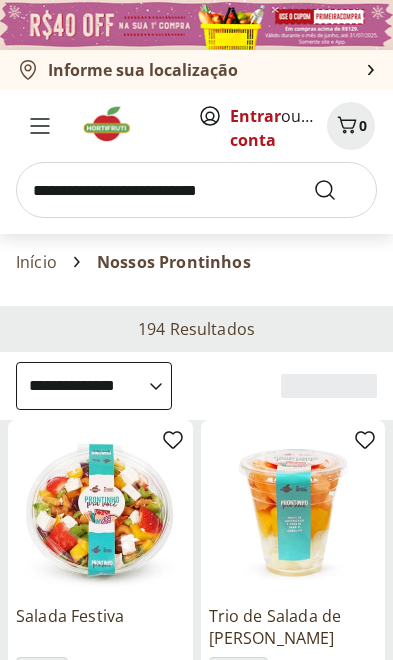 select on "**********" 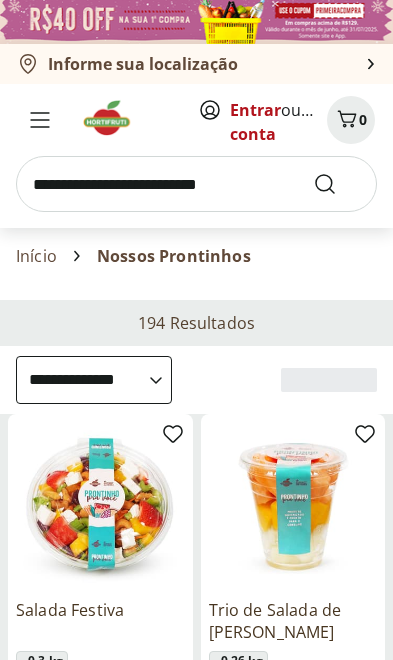 scroll, scrollTop: 0, scrollLeft: 0, axis: both 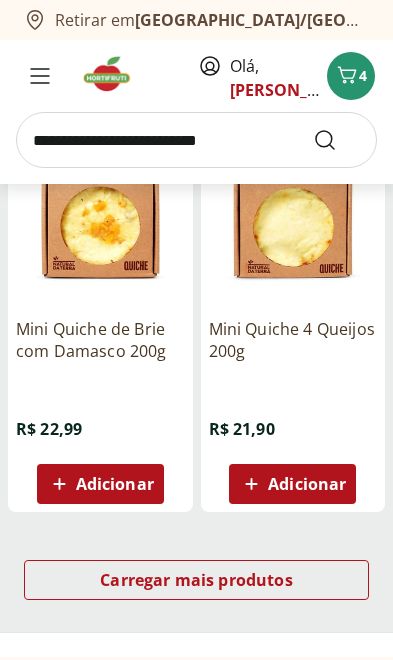 click on "Carregar mais produtos" at bounding box center [196, 580] 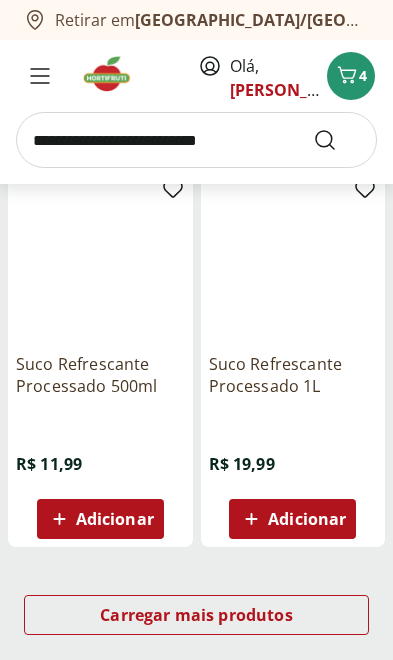 scroll, scrollTop: 4521, scrollLeft: 0, axis: vertical 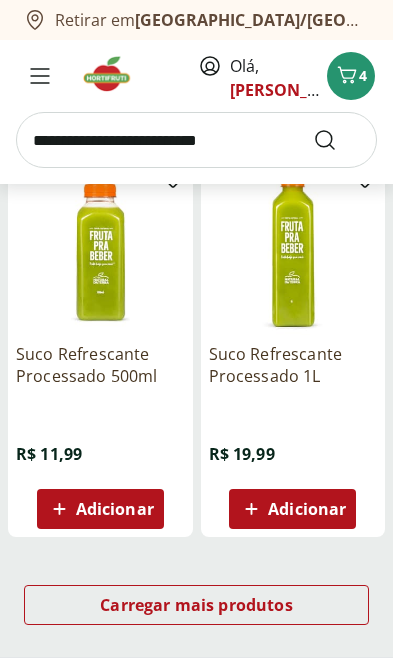click on "Carregar mais produtos" at bounding box center (196, 605) 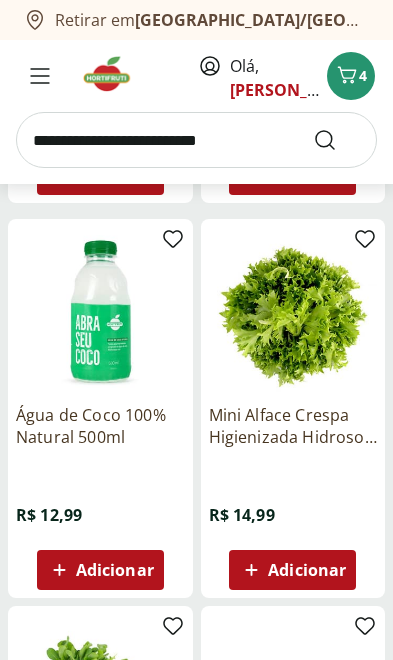scroll, scrollTop: 4865, scrollLeft: 0, axis: vertical 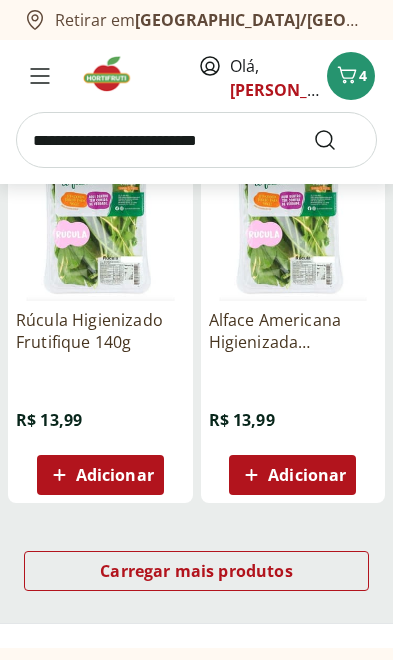 click on "Carregar mais produtos" at bounding box center [196, 571] 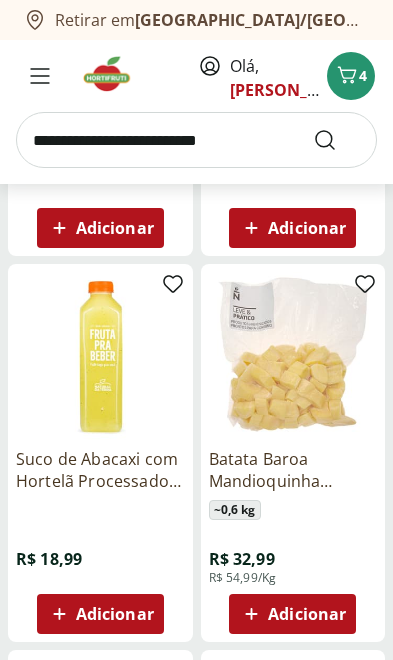 scroll, scrollTop: 8296, scrollLeft: 0, axis: vertical 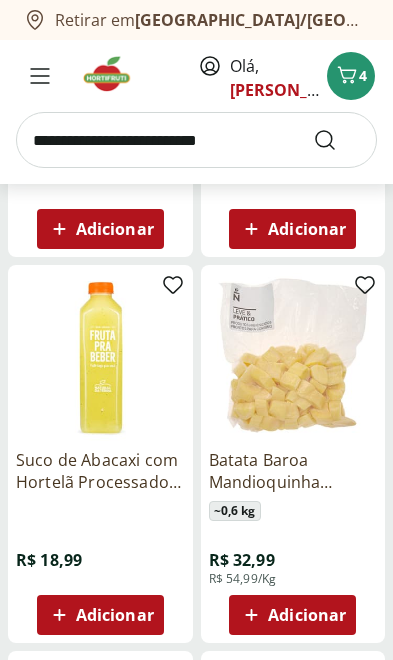 click on "Adicionar" at bounding box center [115, 615] 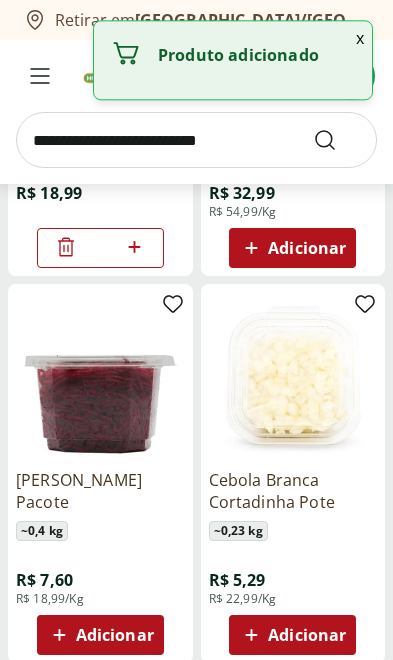 scroll, scrollTop: 8663, scrollLeft: 0, axis: vertical 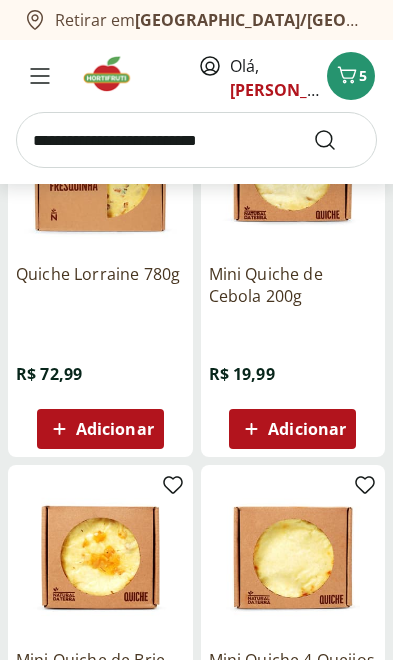 click at bounding box center [40, 76] 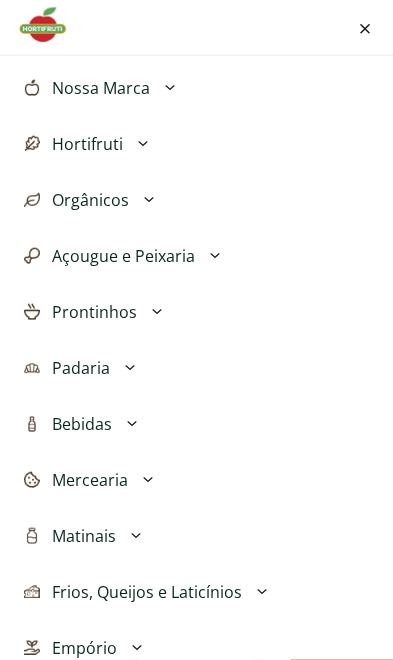 scroll, scrollTop: 364, scrollLeft: 0, axis: vertical 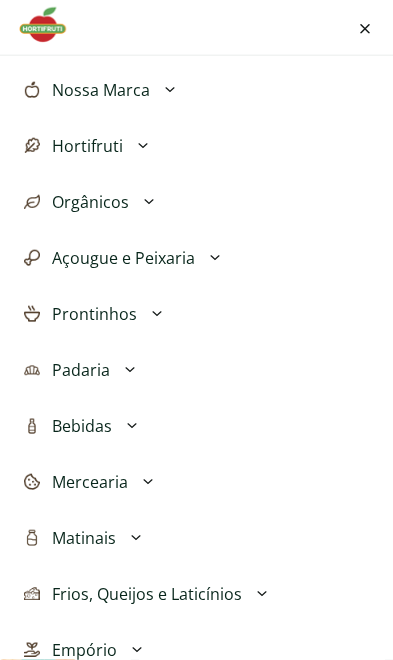 click on "Padaria" at bounding box center (200, 370) 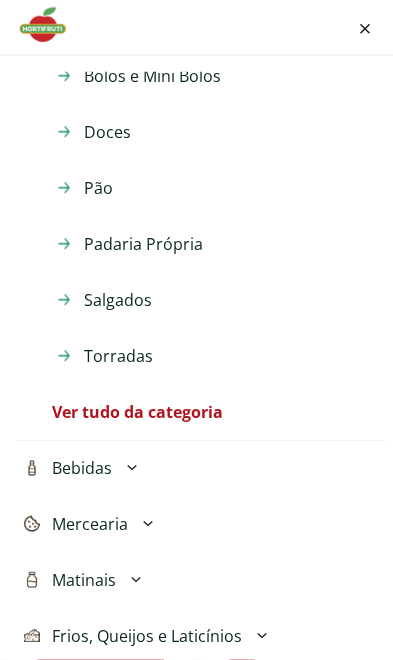 scroll, scrollTop: 932, scrollLeft: 0, axis: vertical 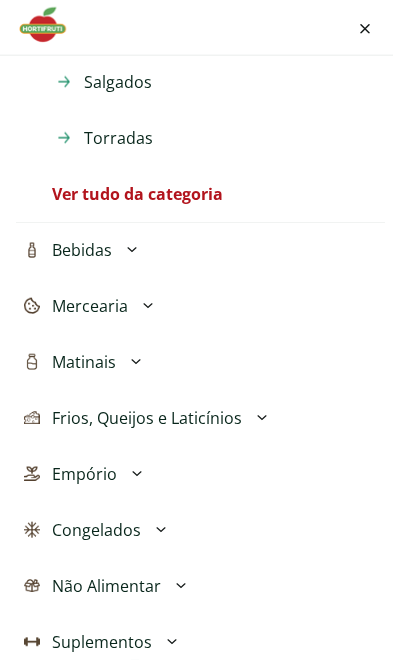 click on "Matinais" at bounding box center [200, 362] 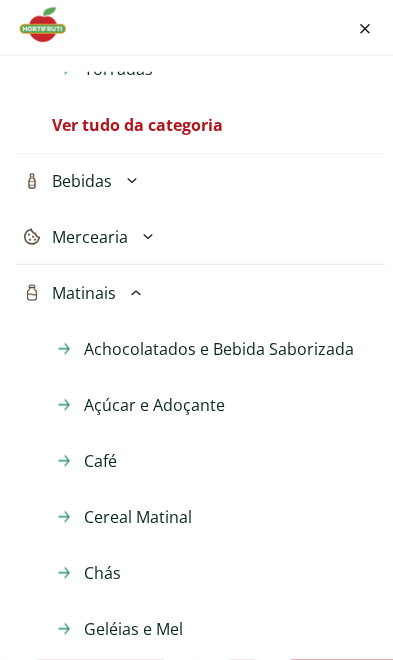 scroll, scrollTop: 999, scrollLeft: 0, axis: vertical 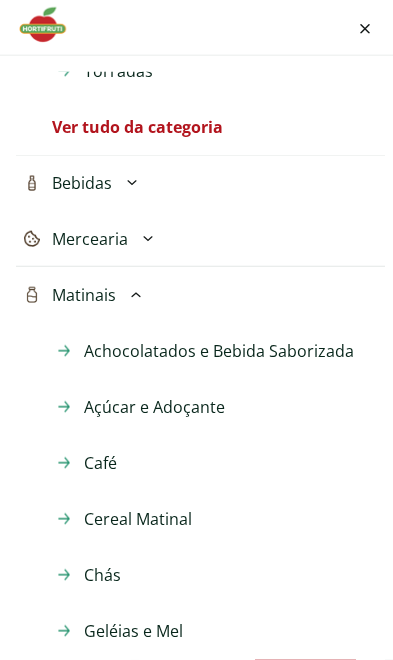 click on "Achocolatados e Bebida Saborizada" at bounding box center [219, 351] 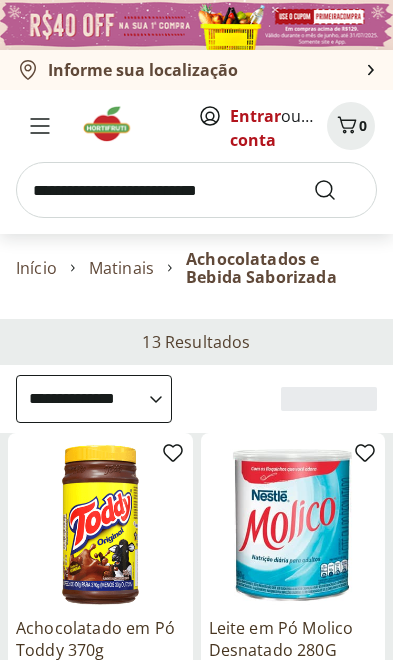 select on "**********" 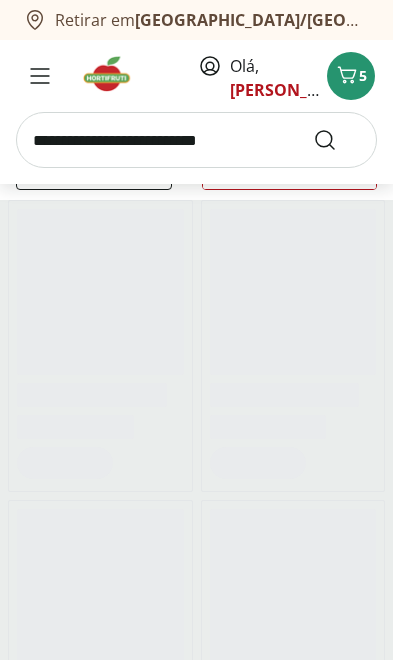 scroll, scrollTop: 225, scrollLeft: 0, axis: vertical 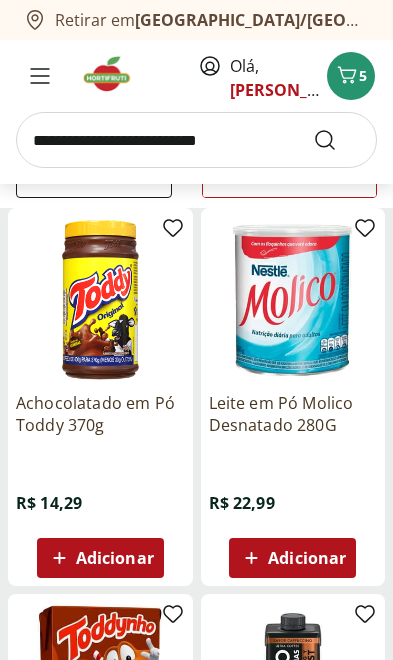 click on "Adicionar" at bounding box center (307, 558) 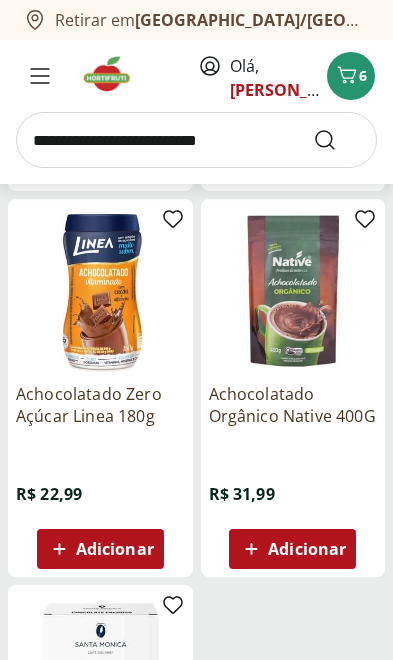 scroll, scrollTop: 1781, scrollLeft: 0, axis: vertical 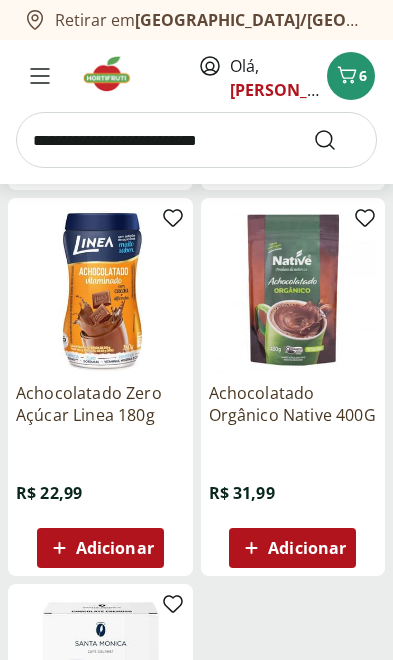 click on "Adicionar" at bounding box center (115, 548) 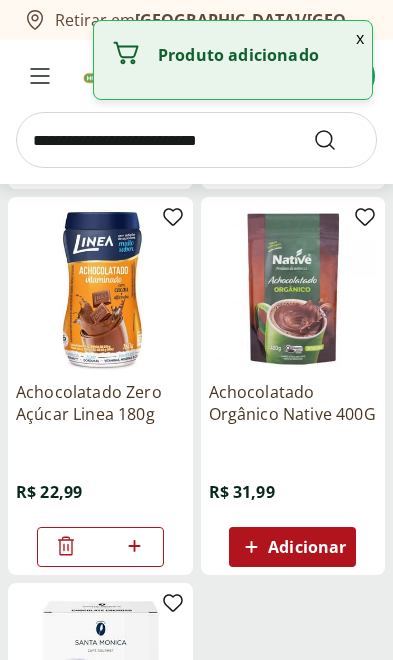 click on "x" at bounding box center (360, 38) 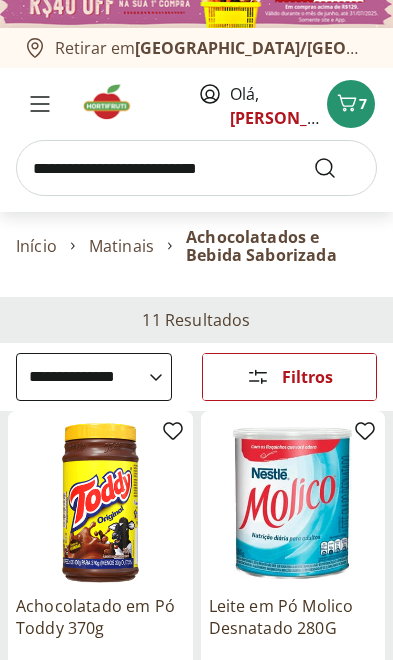 scroll, scrollTop: 0, scrollLeft: 0, axis: both 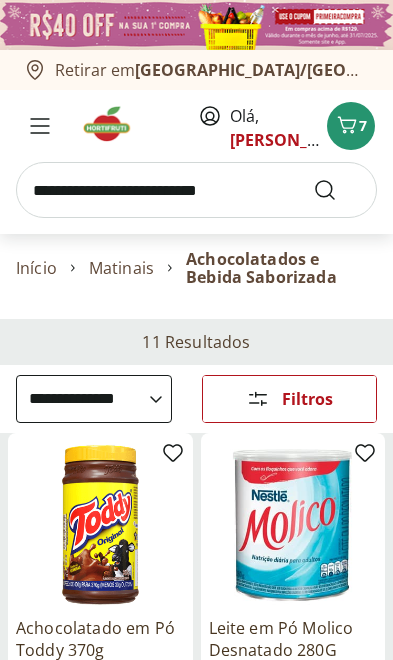 click 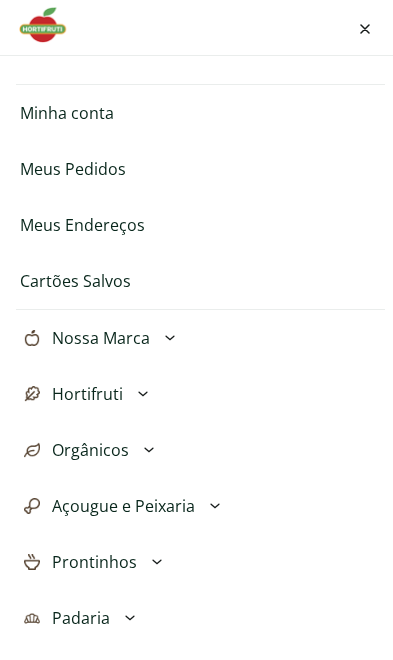 scroll, scrollTop: 144, scrollLeft: 0, axis: vertical 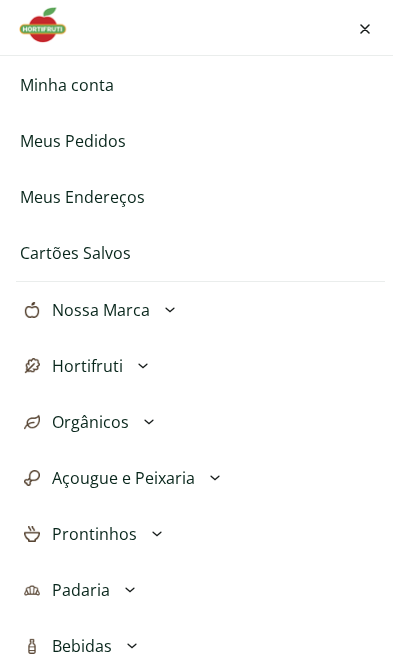 click on "Nossa Marca" at bounding box center (101, 310) 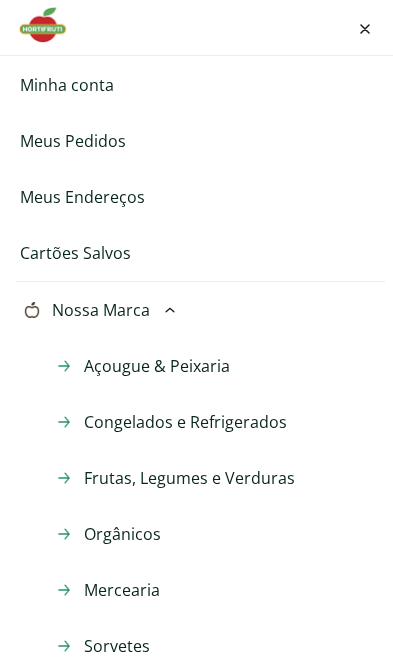 click on "Nossa Marca" at bounding box center [200, 310] 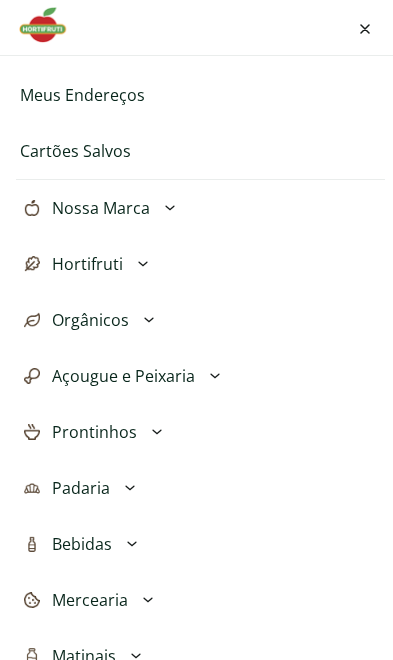 scroll, scrollTop: 256, scrollLeft: 0, axis: vertical 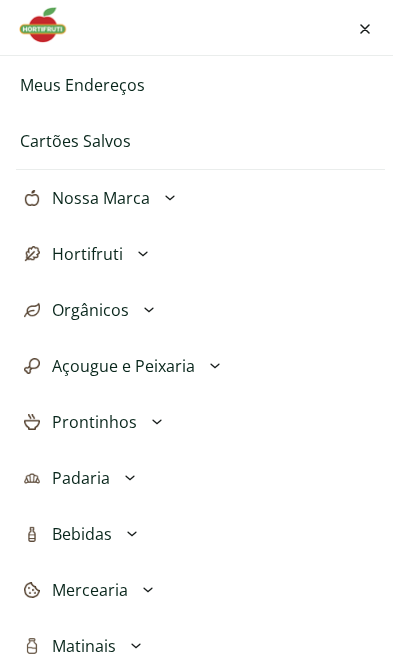 click on "Nossa Marca" at bounding box center (101, 198) 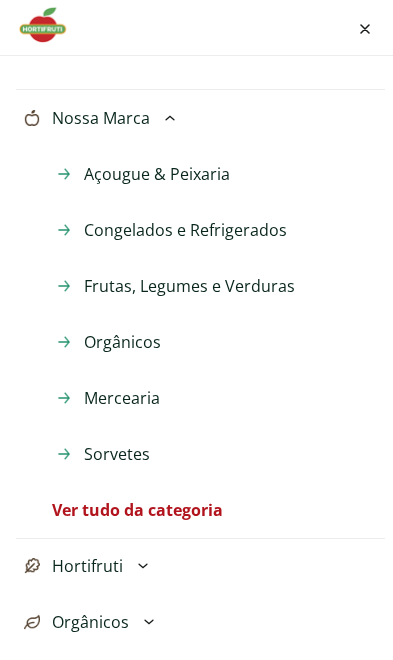 scroll, scrollTop: 341, scrollLeft: 0, axis: vertical 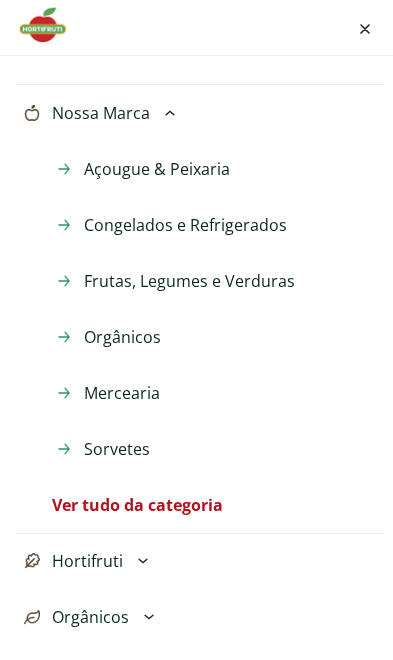 click on "Ver tudo da categoria" at bounding box center [137, 505] 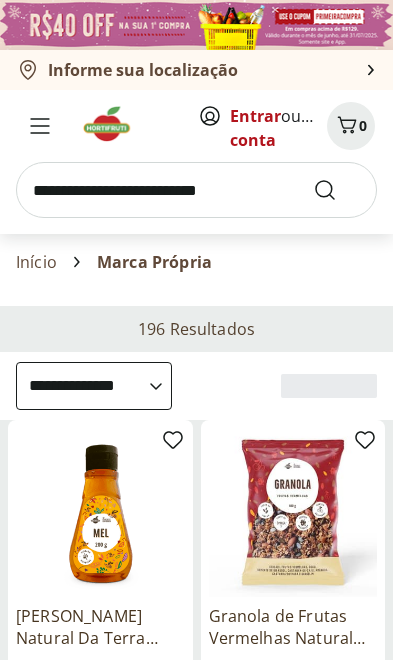 select on "**********" 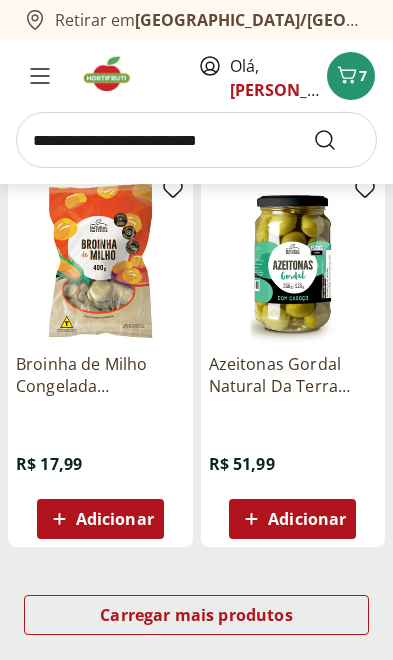scroll, scrollTop: 2183, scrollLeft: 0, axis: vertical 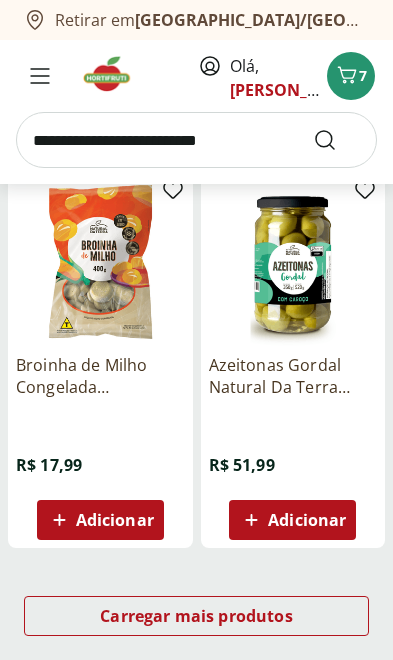 click on "Carregar mais produtos" at bounding box center [196, 616] 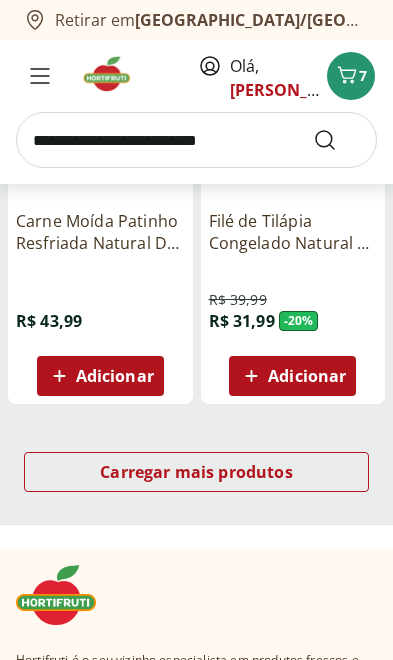 scroll, scrollTop: 4657, scrollLeft: 0, axis: vertical 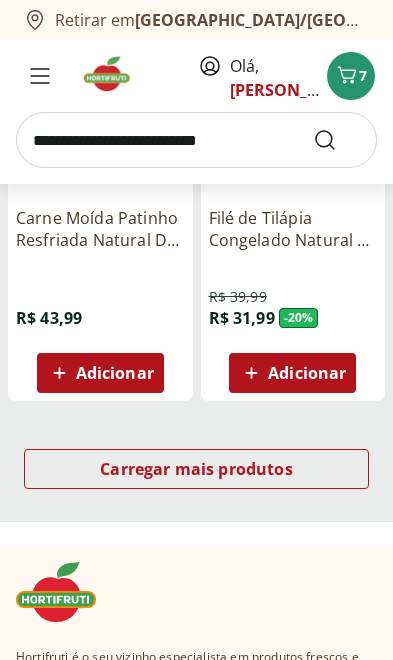 click on "Carregar mais produtos" at bounding box center [196, 469] 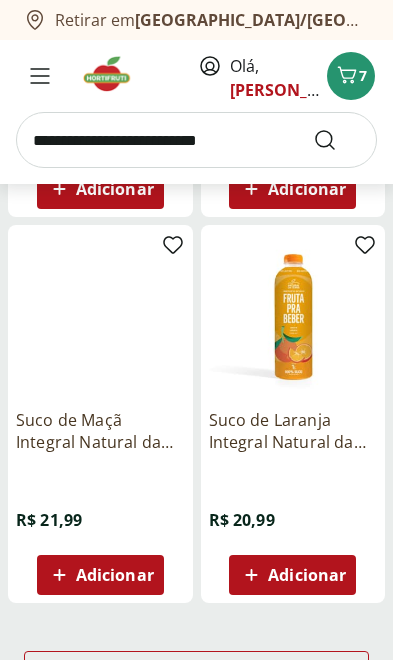 scroll, scrollTop: 6783, scrollLeft: 0, axis: vertical 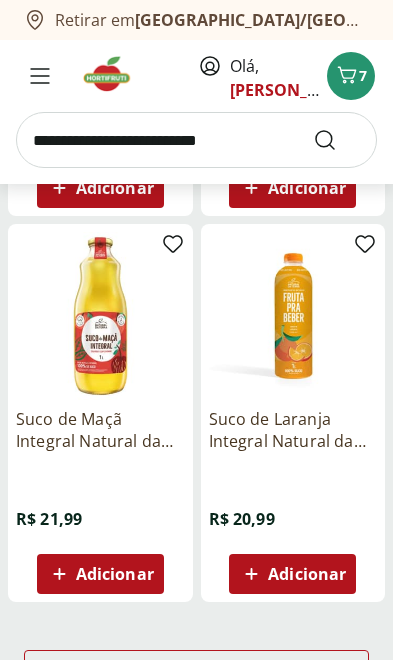 click on "Carregar mais produtos" at bounding box center [196, 670] 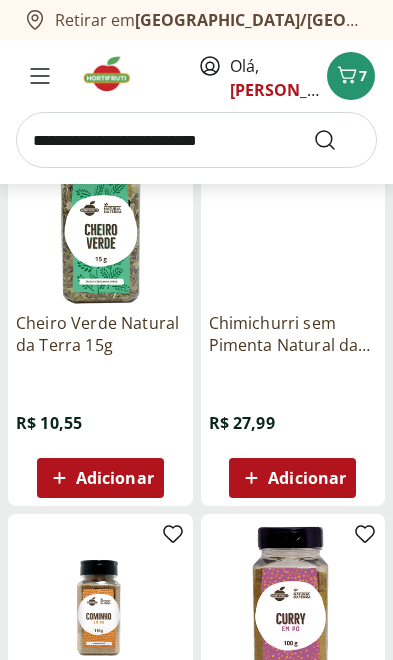 scroll, scrollTop: 8852, scrollLeft: 0, axis: vertical 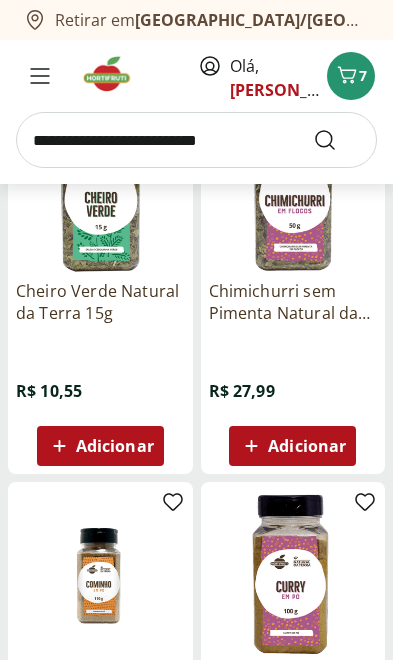 click at bounding box center [196, 140] 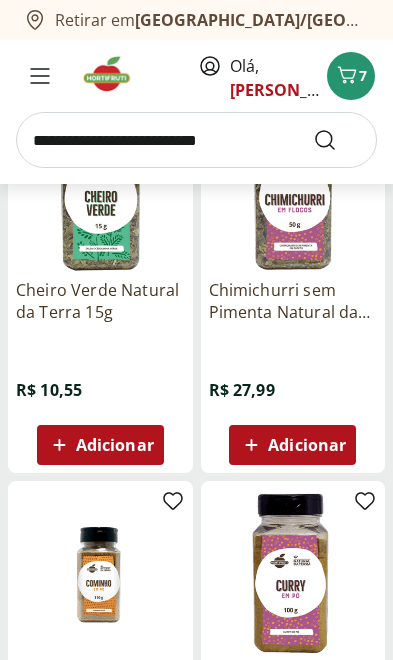 scroll, scrollTop: 8794, scrollLeft: 0, axis: vertical 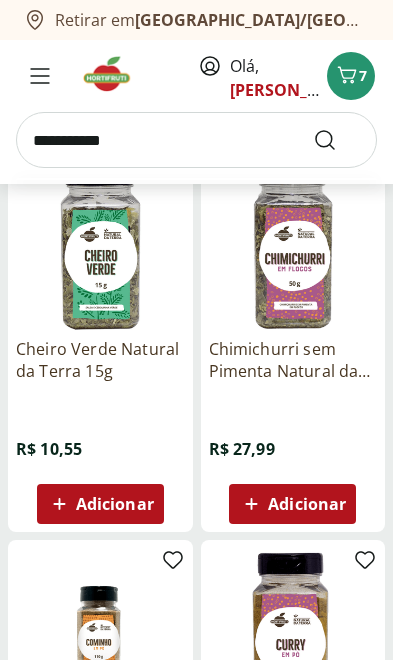 type on "**********" 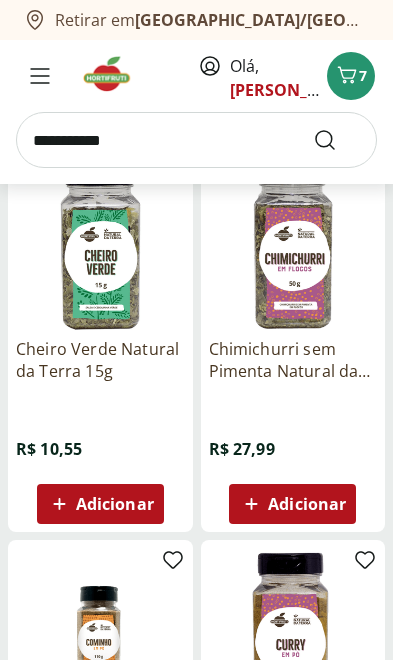 scroll, scrollTop: 33, scrollLeft: 0, axis: vertical 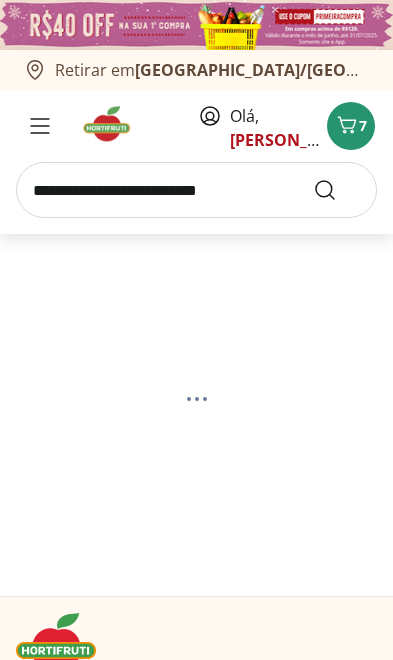 select on "**********" 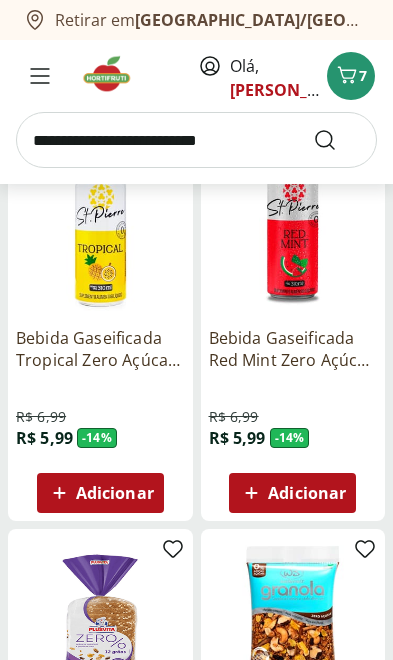 scroll, scrollTop: 306, scrollLeft: 0, axis: vertical 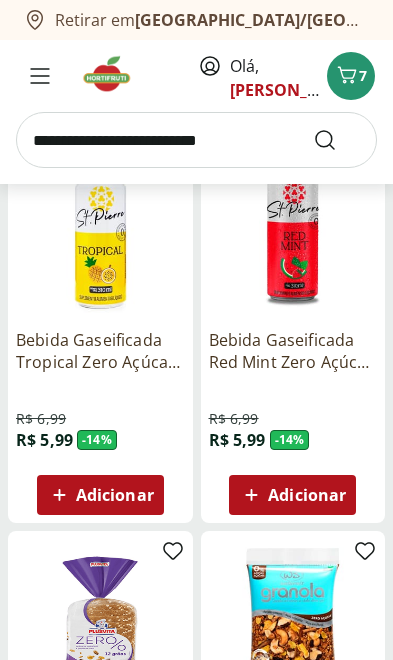 click on "Adicionar" at bounding box center [307, 495] 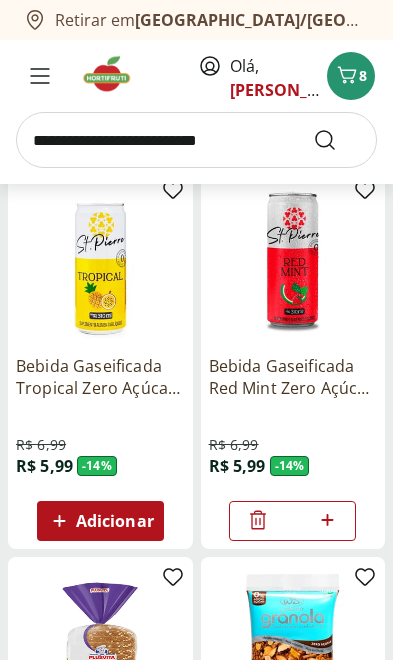 scroll, scrollTop: 281, scrollLeft: 0, axis: vertical 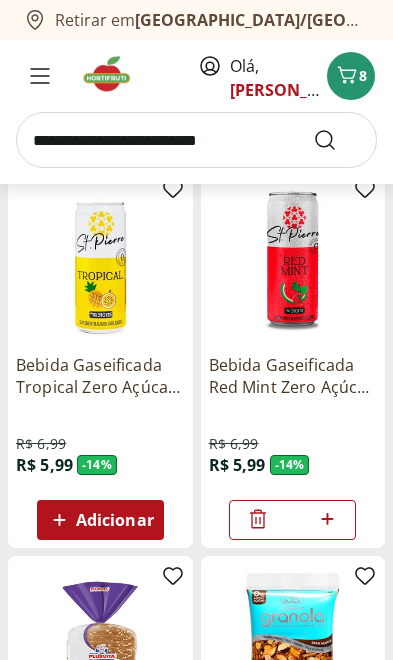 click on "Adicionar" at bounding box center (115, 520) 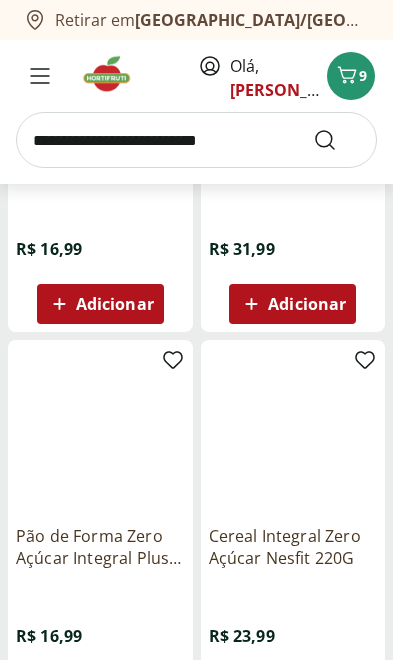 scroll, scrollTop: 929, scrollLeft: 0, axis: vertical 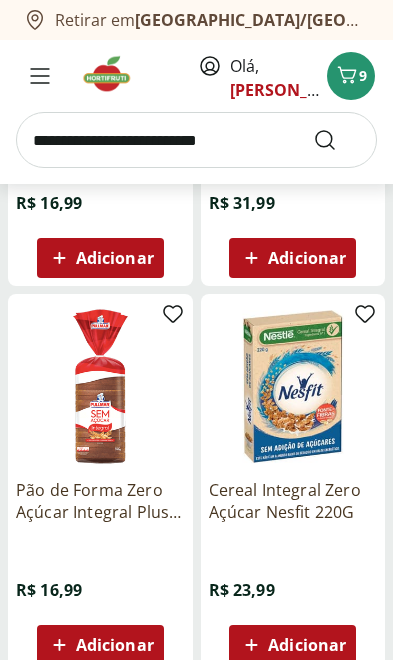 click on "Adicionar" at bounding box center (307, 645) 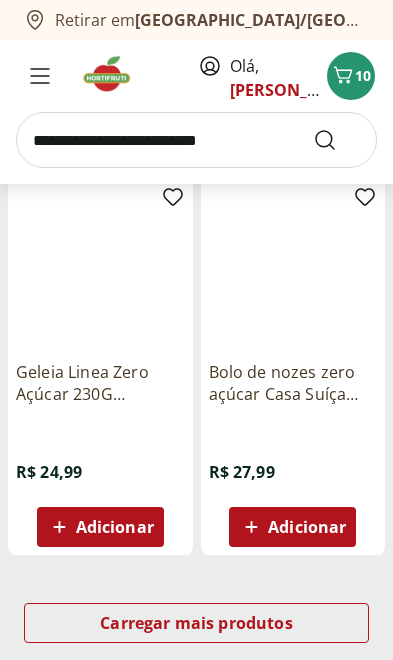 scroll, scrollTop: 2204, scrollLeft: 0, axis: vertical 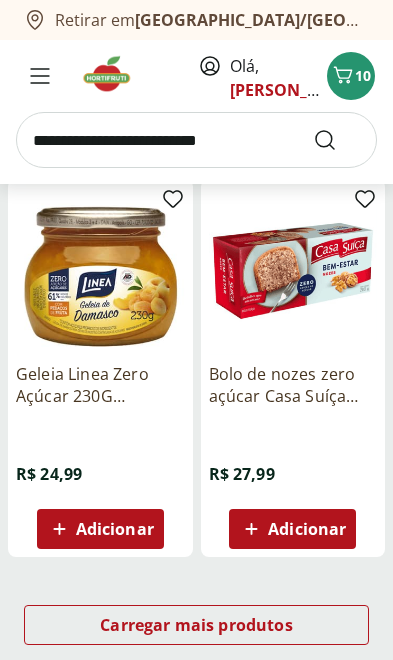 click on "Carregar mais produtos" at bounding box center [196, 625] 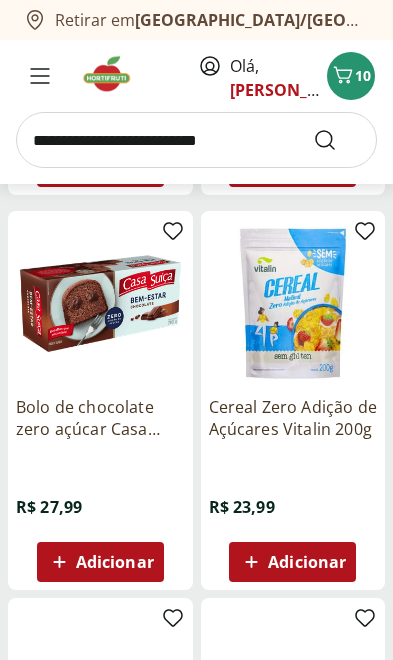 scroll, scrollTop: 2579, scrollLeft: 0, axis: vertical 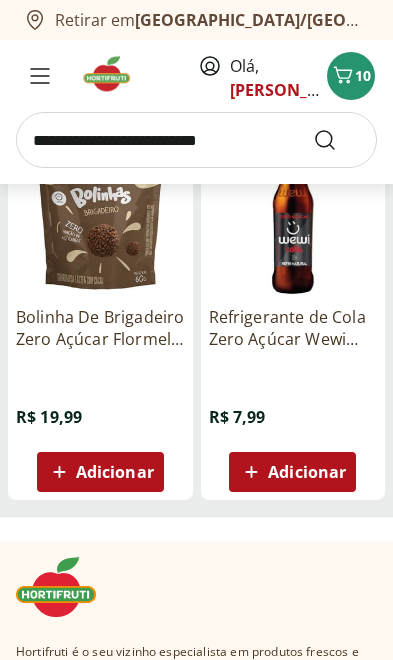 click 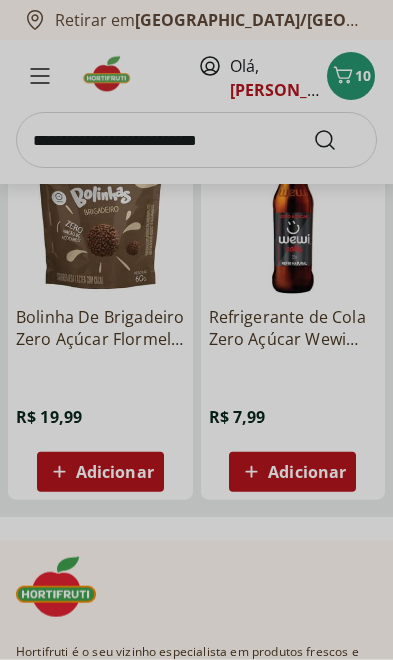 scroll, scrollTop: 3043, scrollLeft: 0, axis: vertical 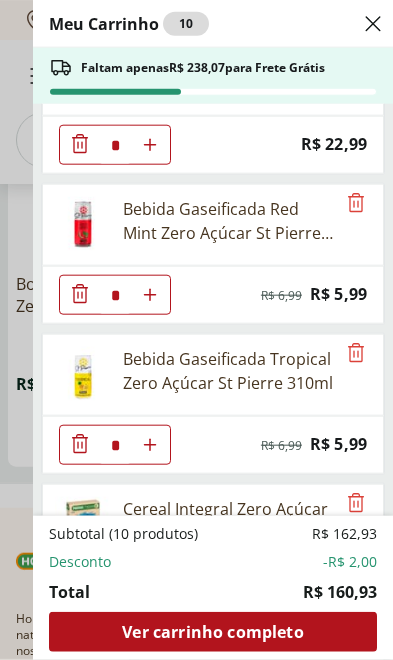 click on "Ver carrinho completo" at bounding box center (212, 632) 